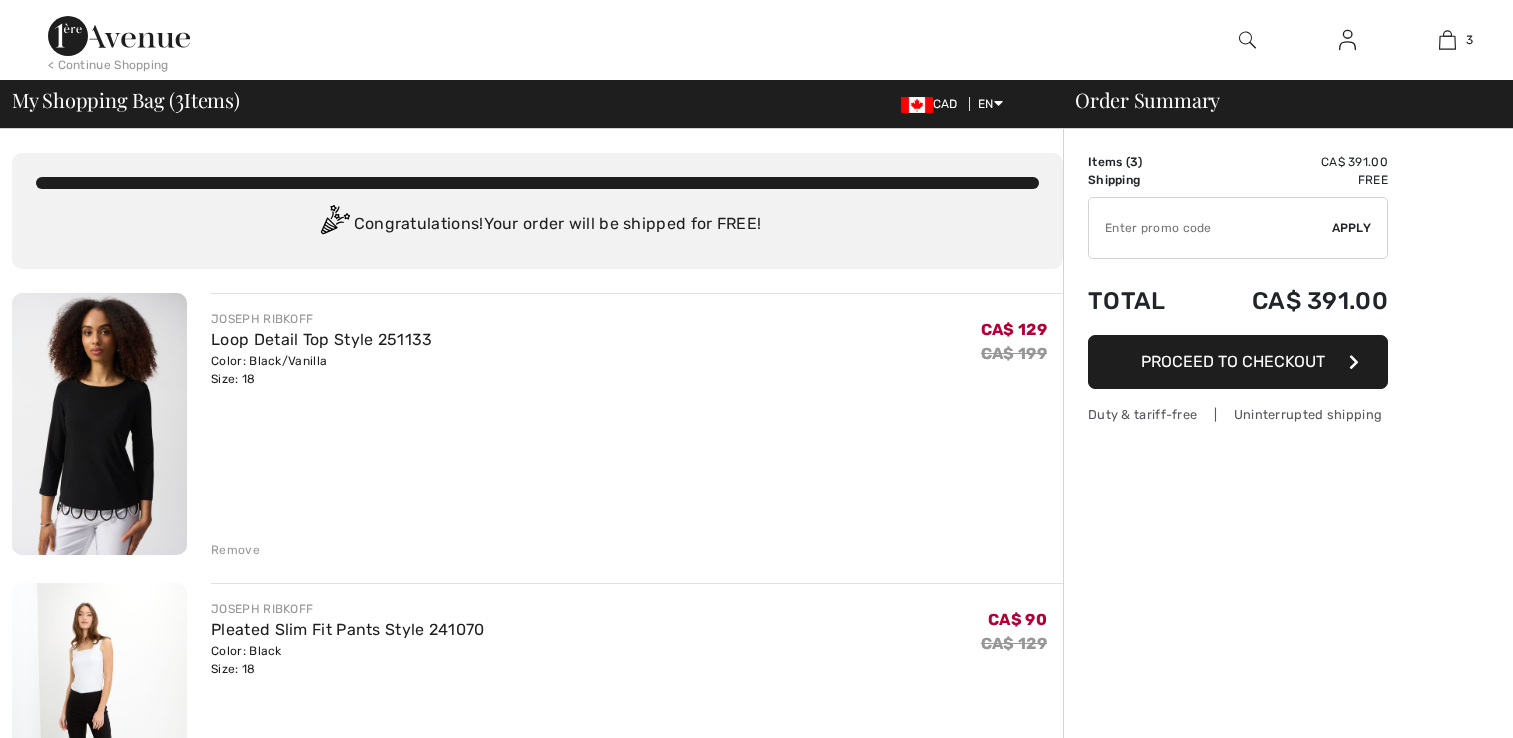 scroll, scrollTop: 0, scrollLeft: 0, axis: both 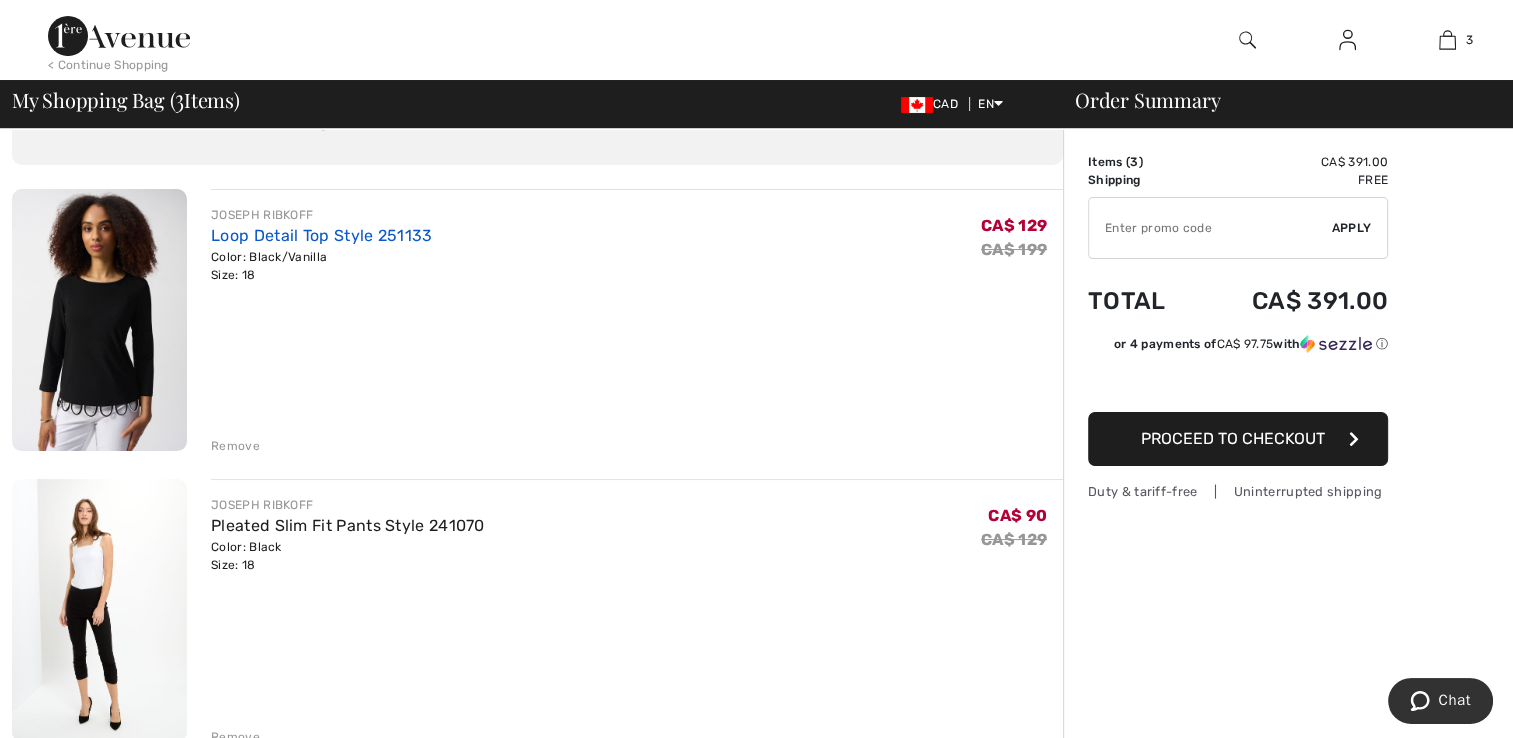 click on "Loop Detail Top Style 251133" at bounding box center (321, 235) 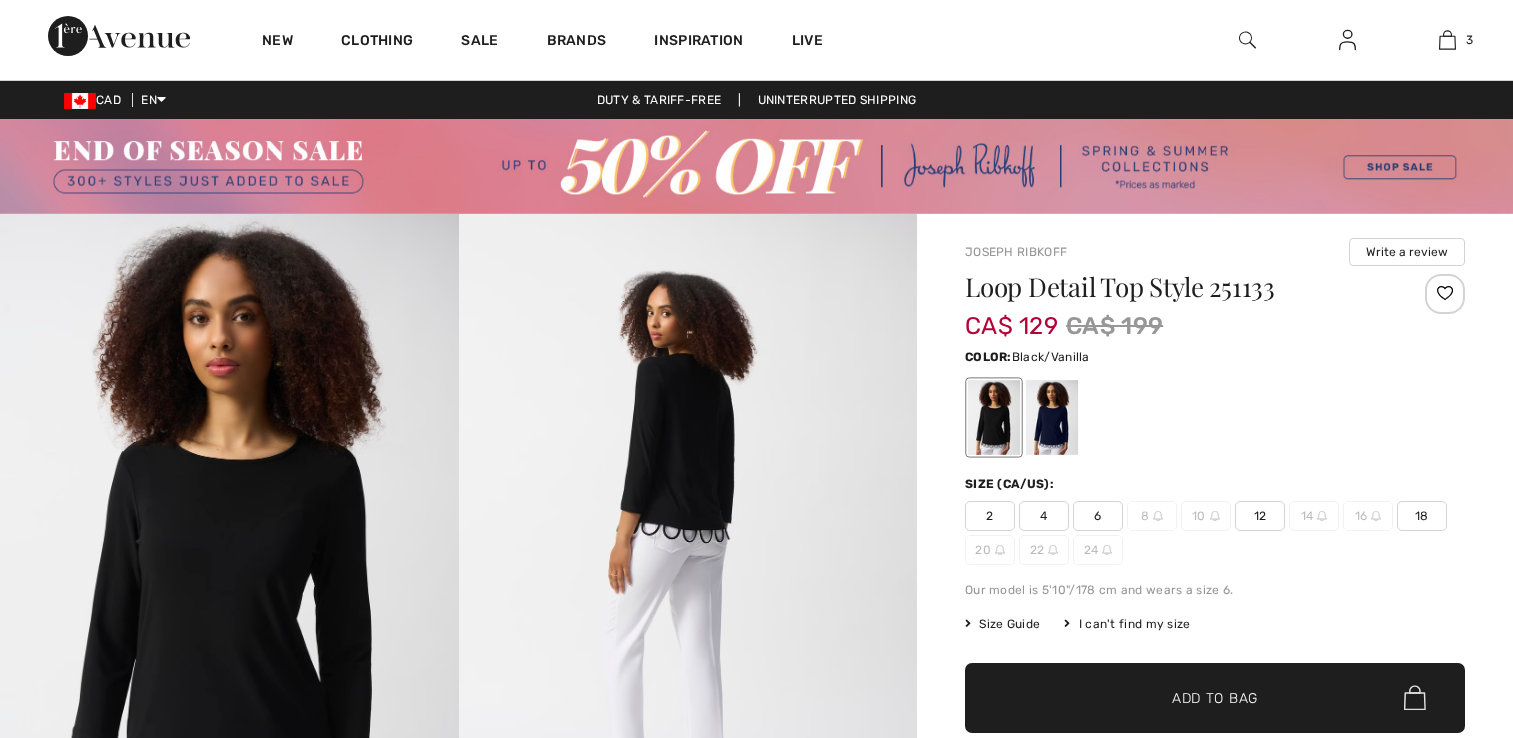 scroll, scrollTop: 0, scrollLeft: 0, axis: both 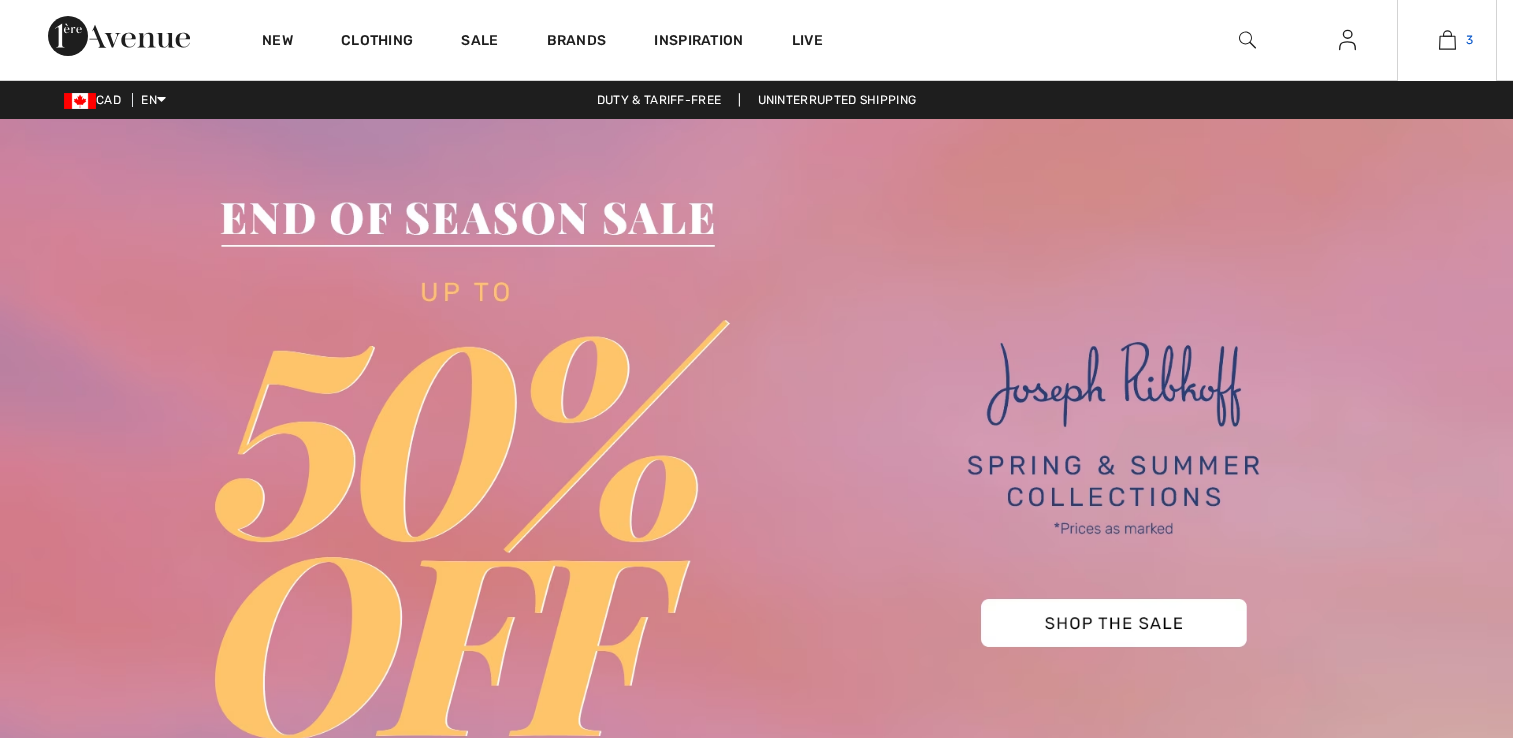 click at bounding box center [1447, 40] 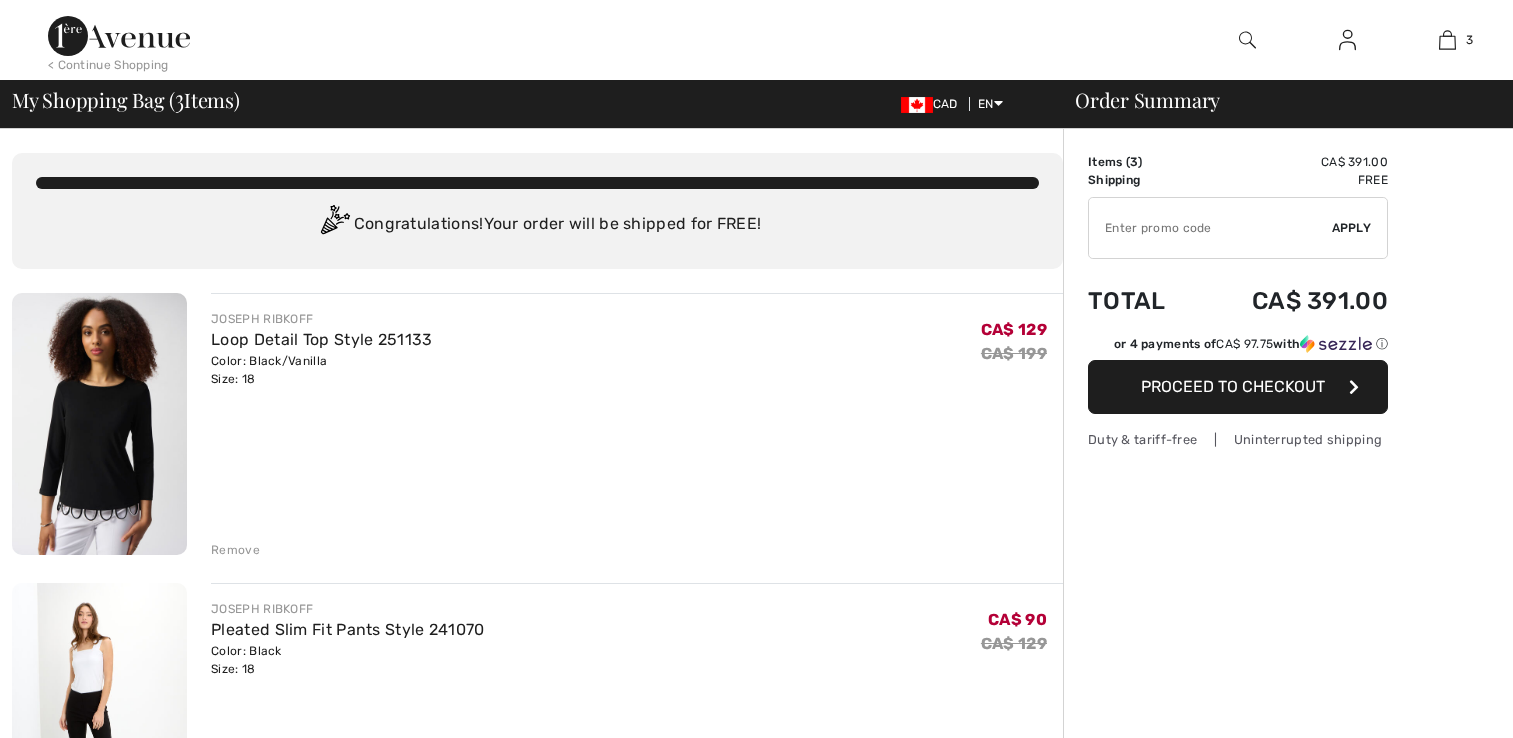 scroll, scrollTop: 0, scrollLeft: 0, axis: both 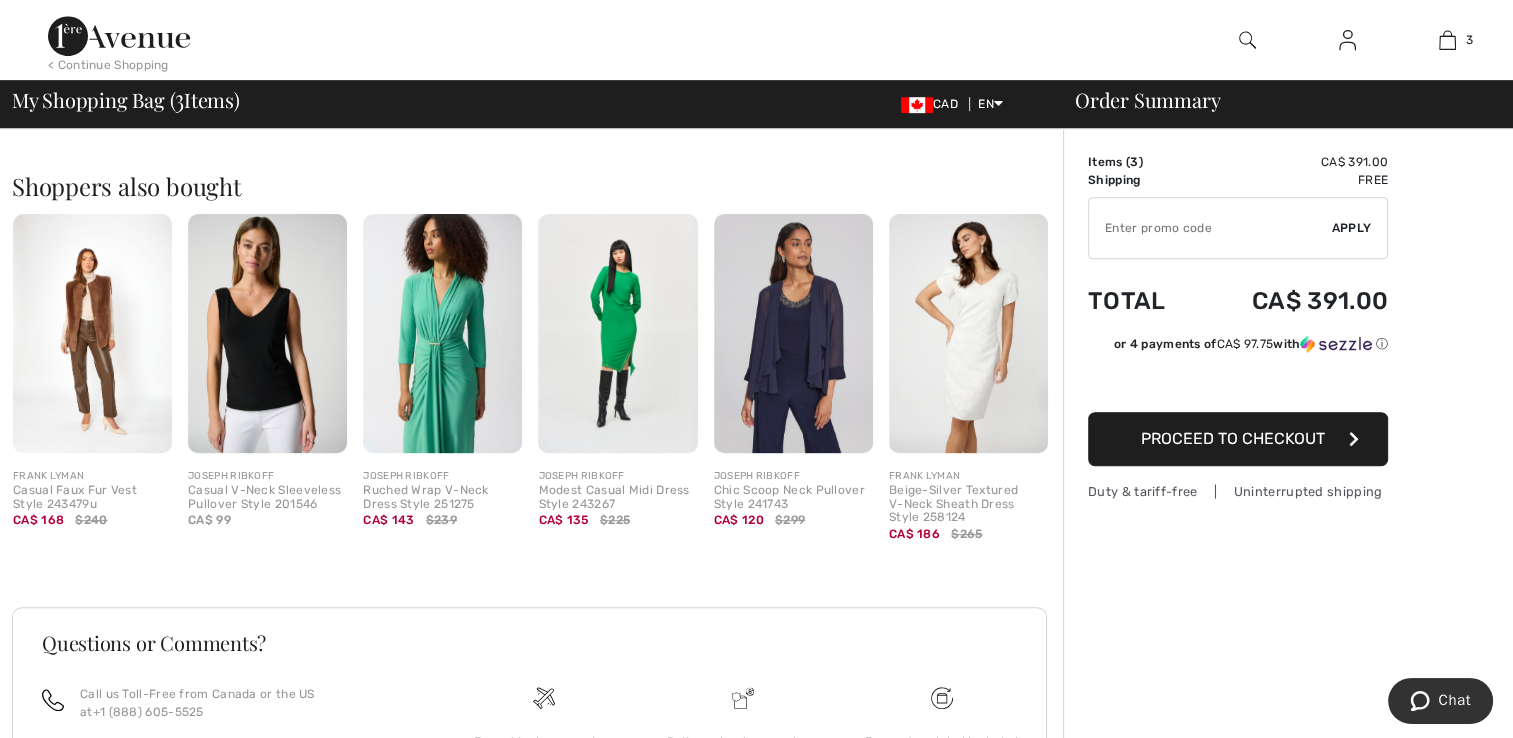 click at bounding box center (92, 333) 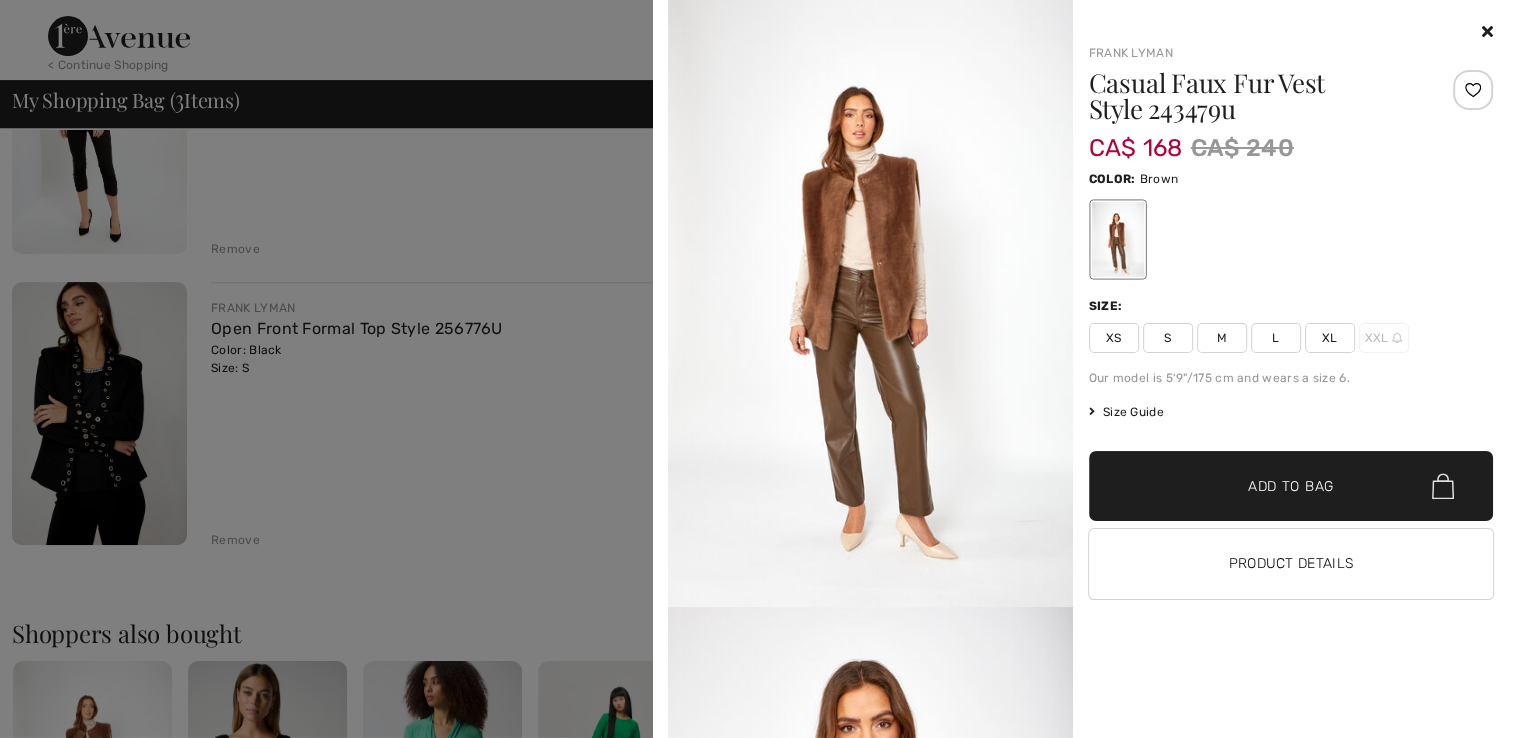 scroll, scrollTop: 592, scrollLeft: 0, axis: vertical 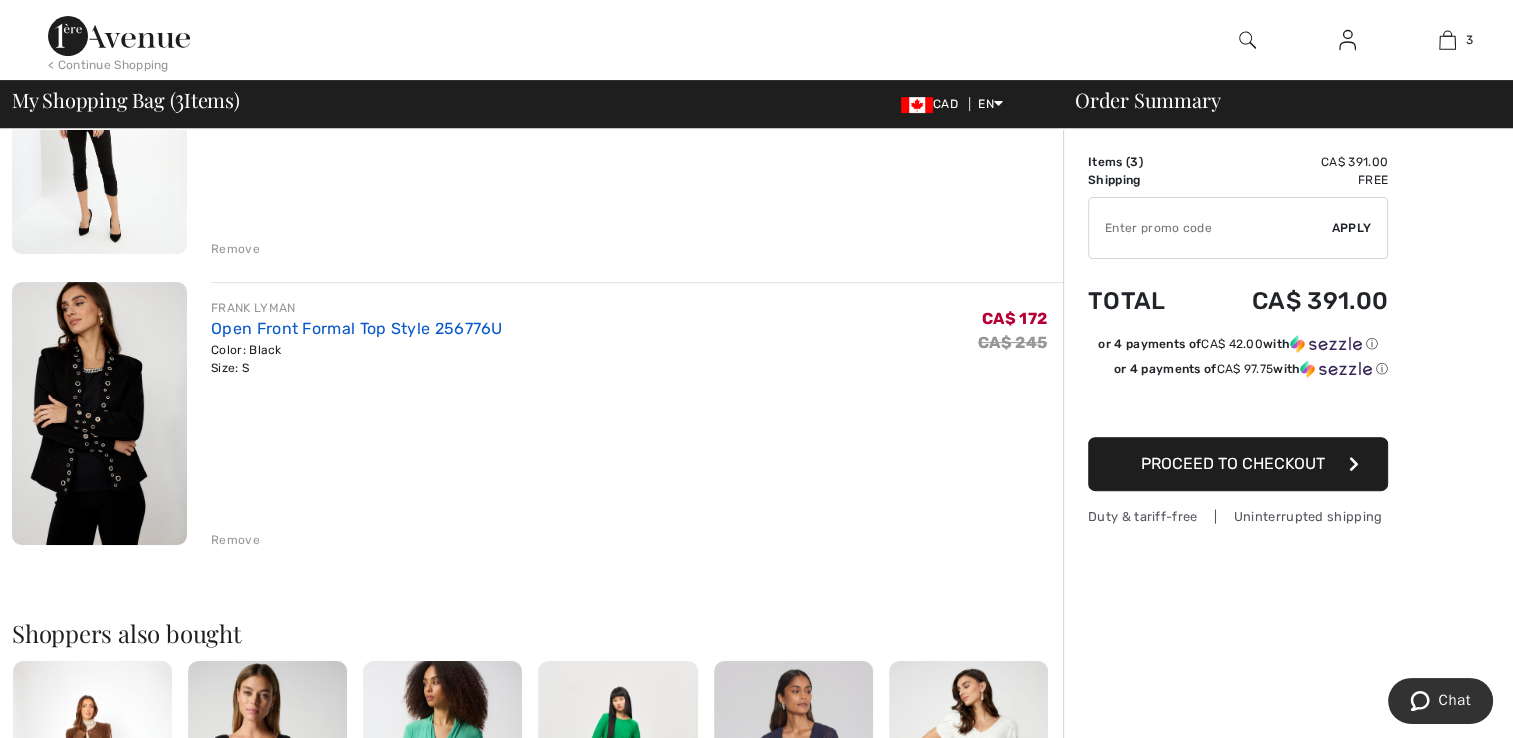 click on "Open Front Formal Top Style 256776U" at bounding box center (357, 328) 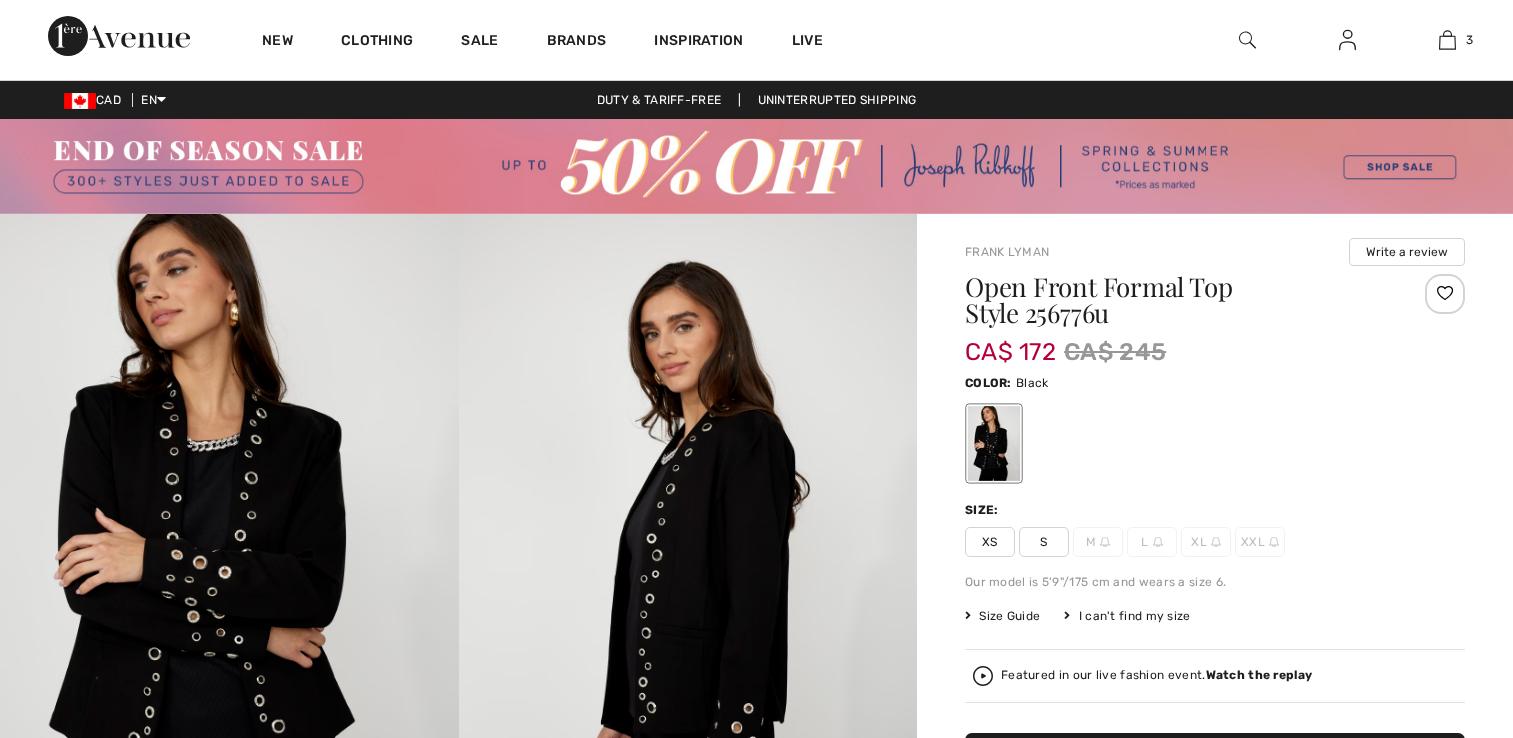 scroll, scrollTop: 0, scrollLeft: 0, axis: both 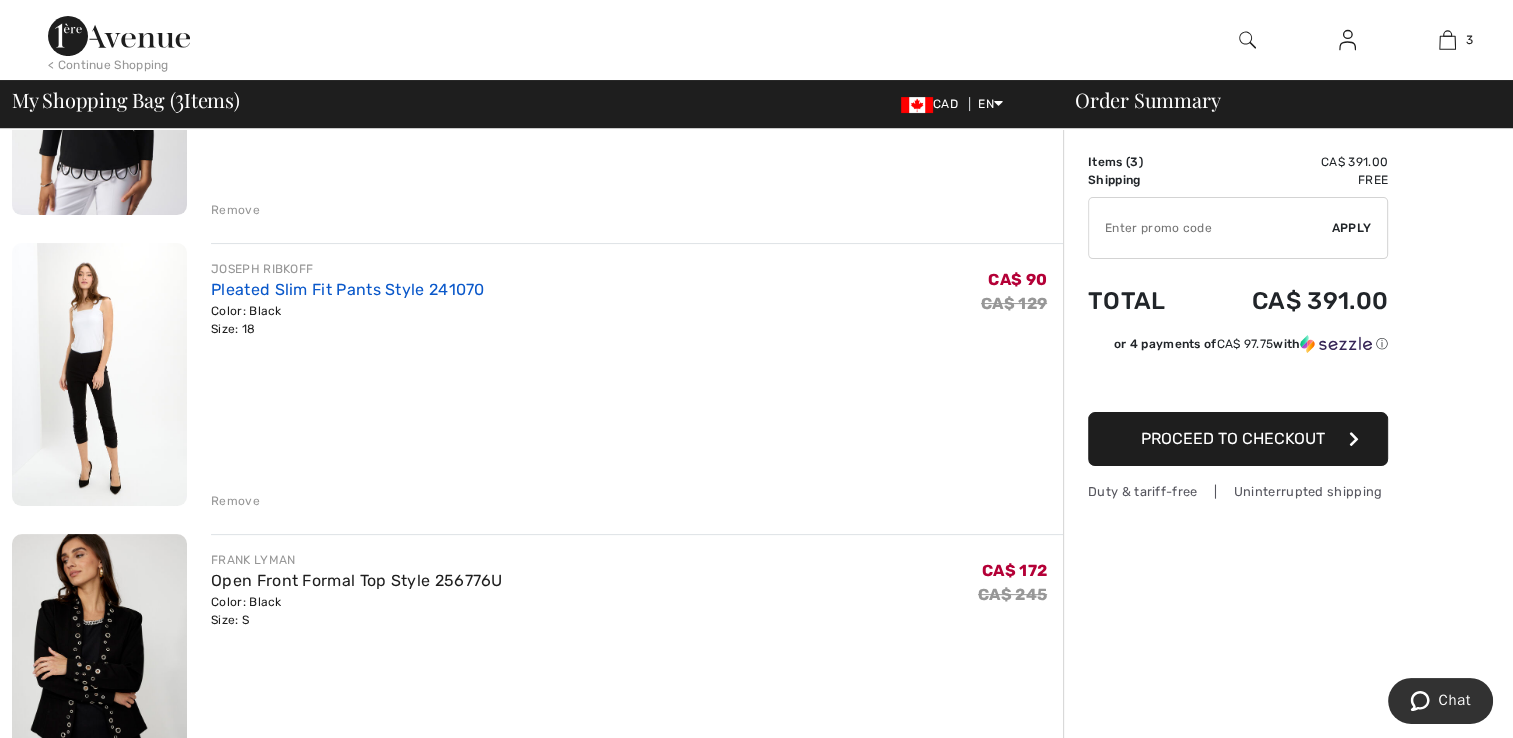 click on "Pleated Slim Fit Pants Style 241070" at bounding box center [348, 289] 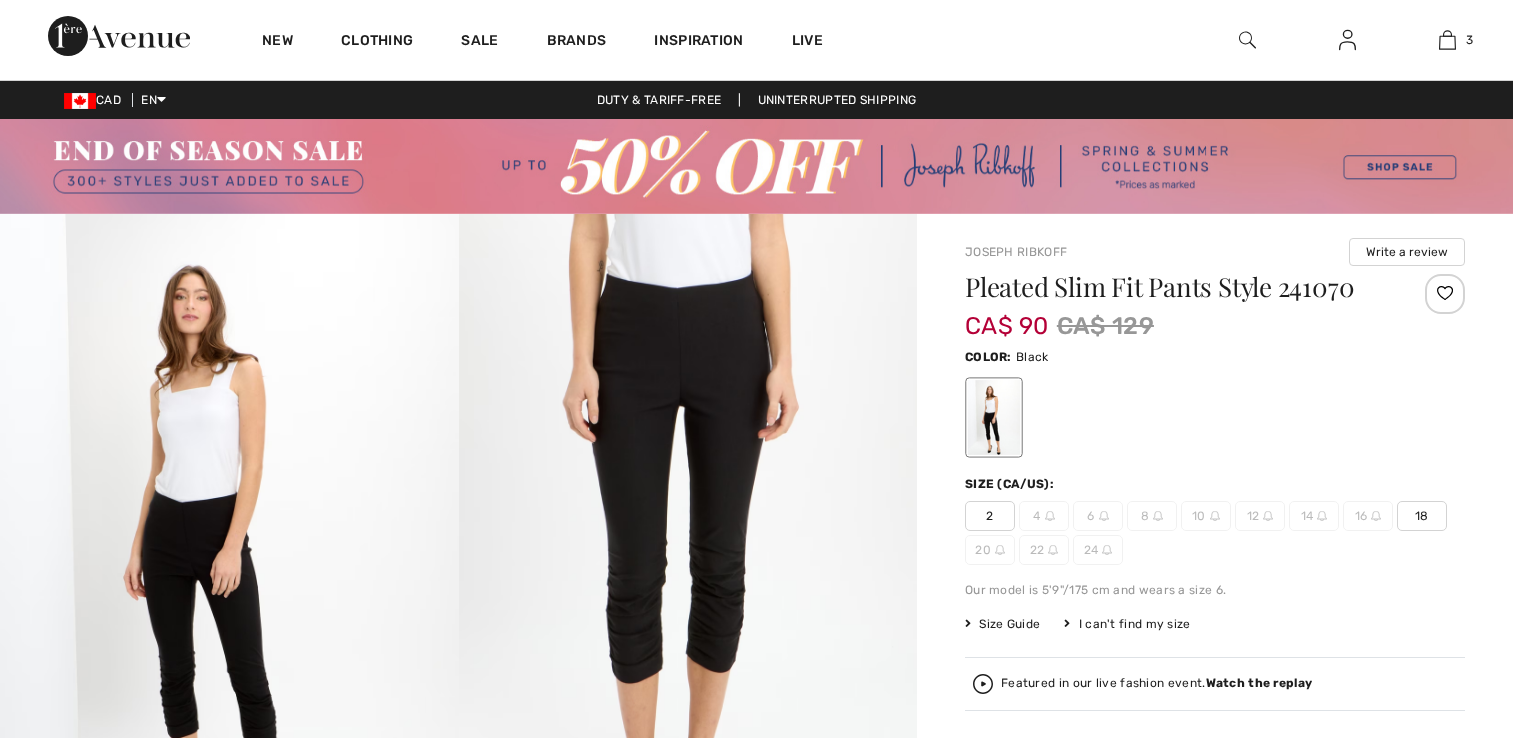 scroll, scrollTop: 0, scrollLeft: 0, axis: both 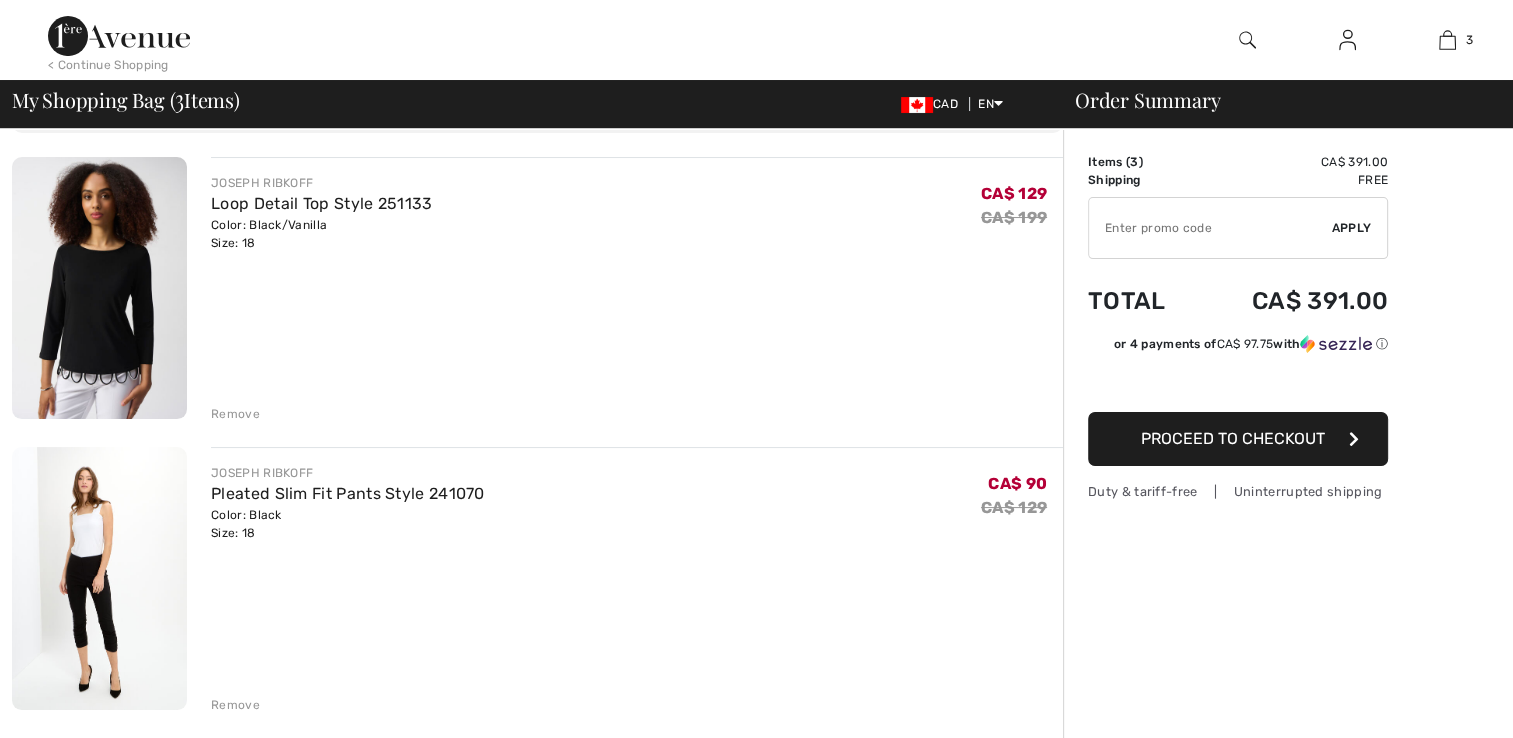 click on "Color: Black
Size: 18" at bounding box center (348, 524) 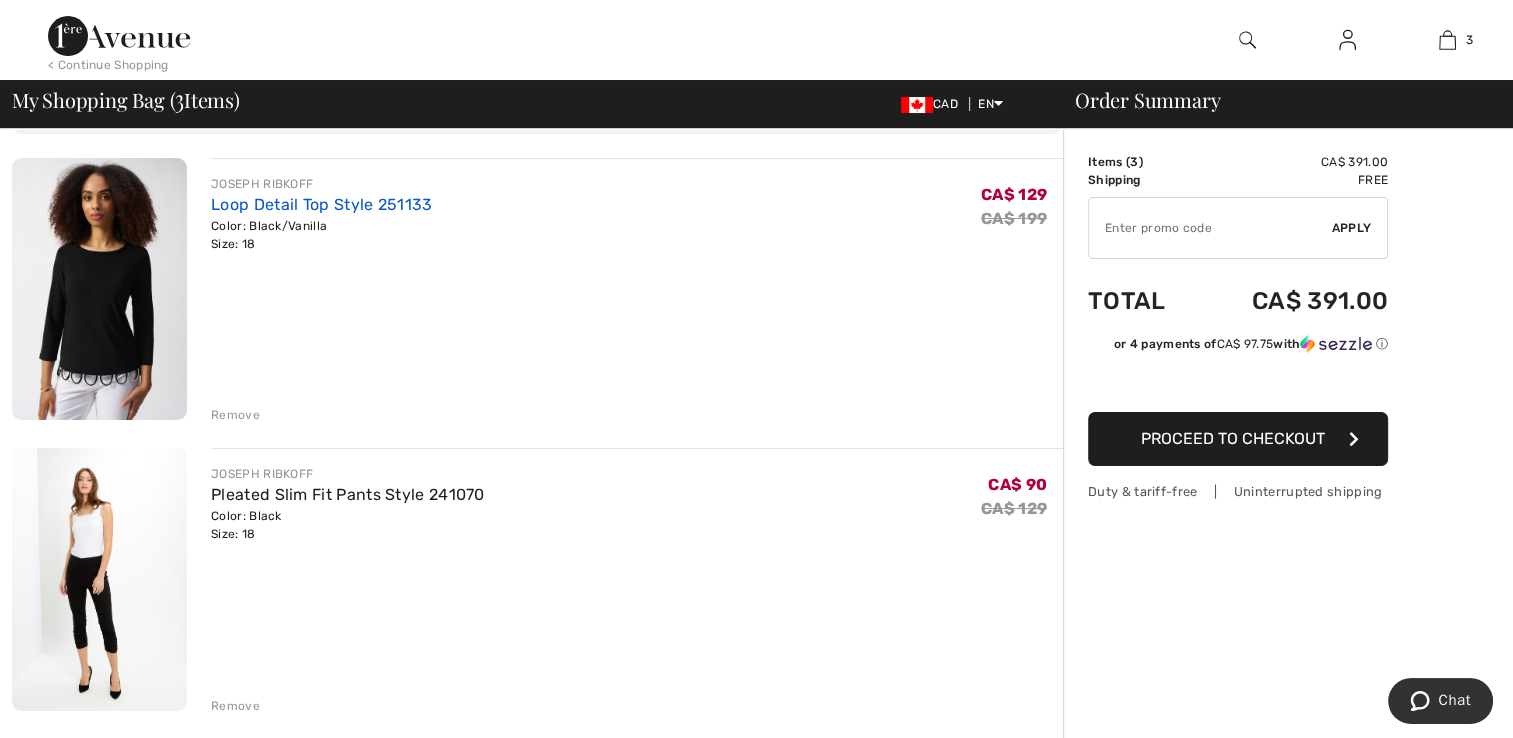 click on "Loop Detail Top Style 251133" at bounding box center (321, 204) 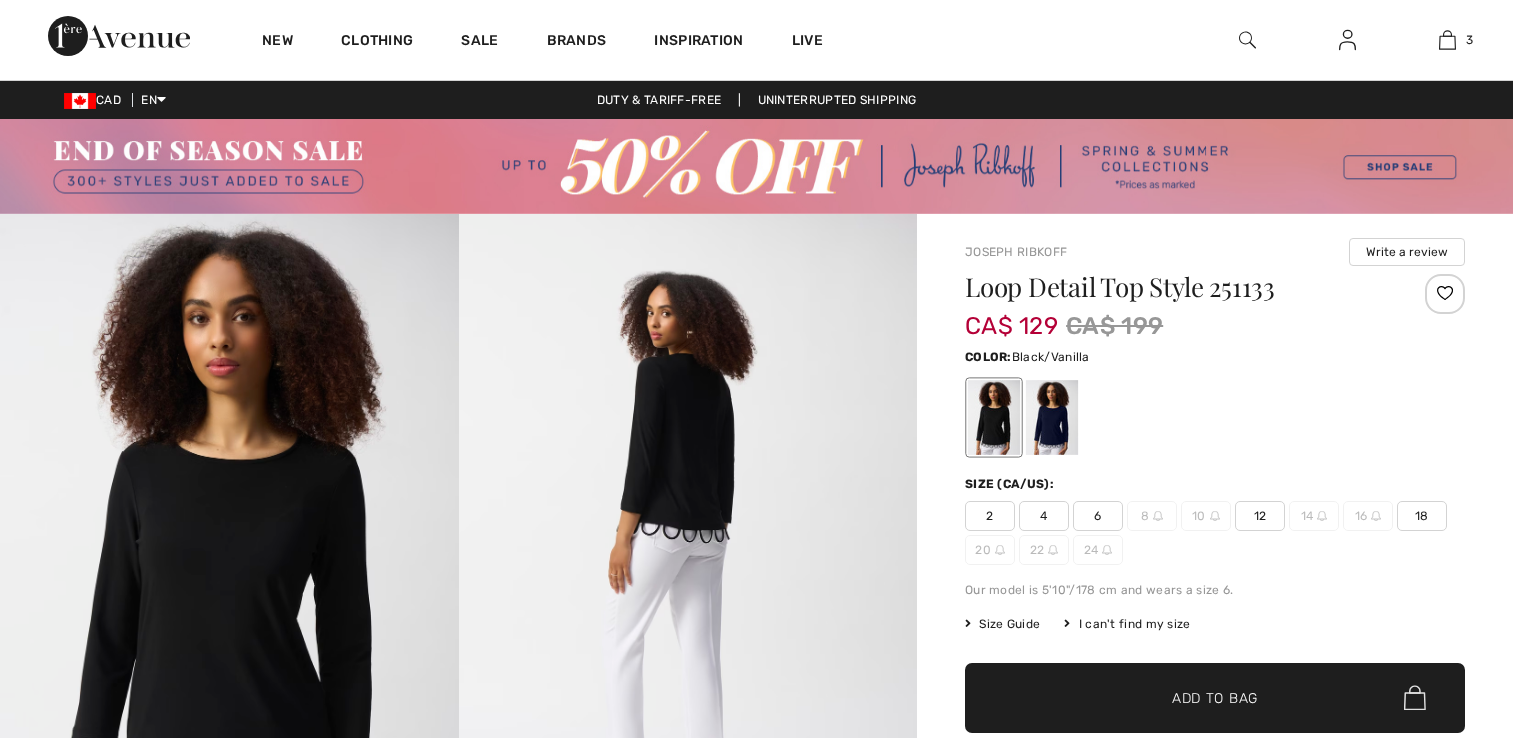 scroll, scrollTop: 0, scrollLeft: 0, axis: both 